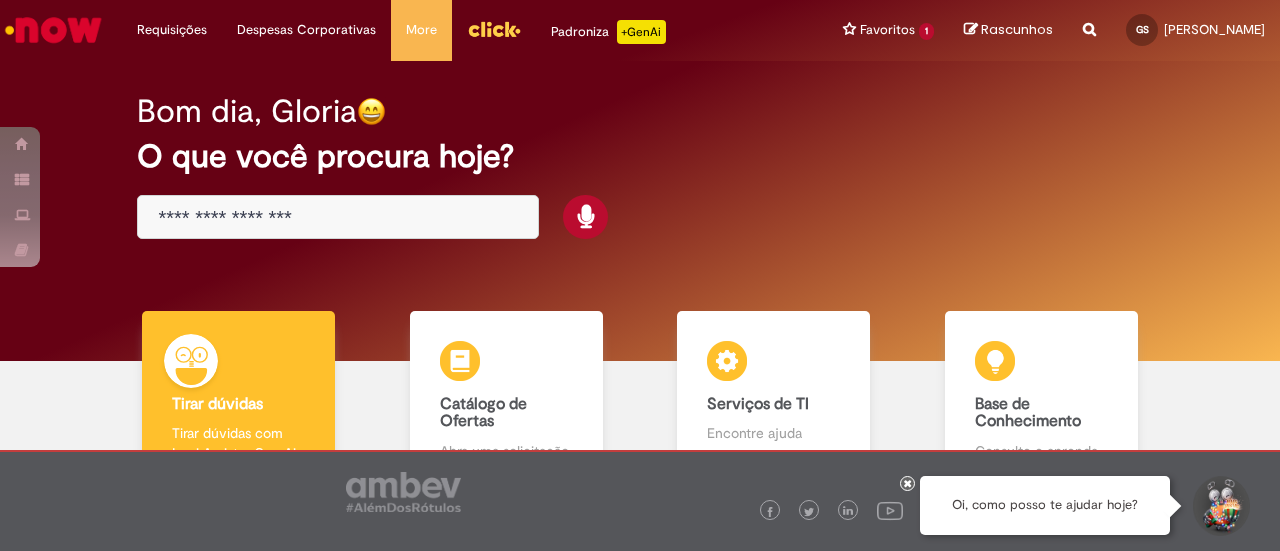 scroll, scrollTop: 0, scrollLeft: 0, axis: both 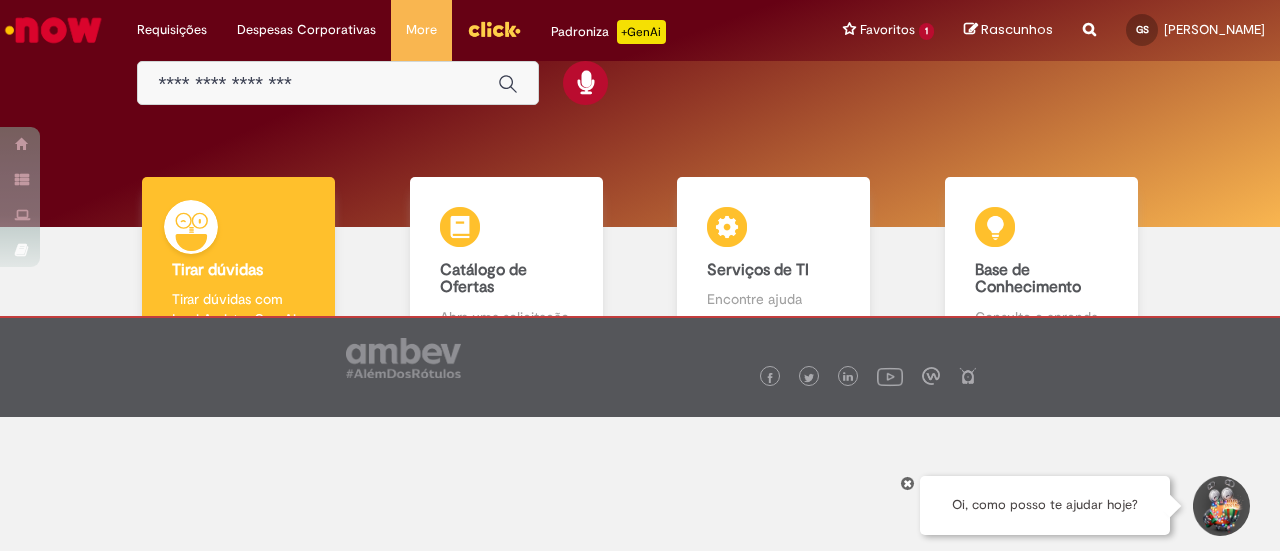 click at bounding box center [318, 84] 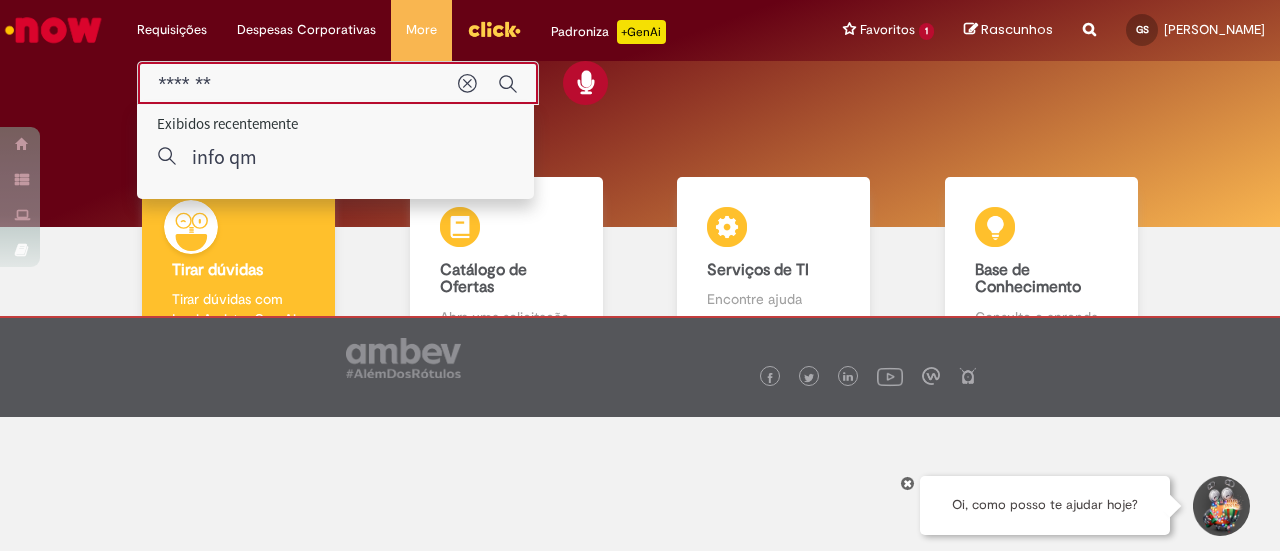 type on "*******" 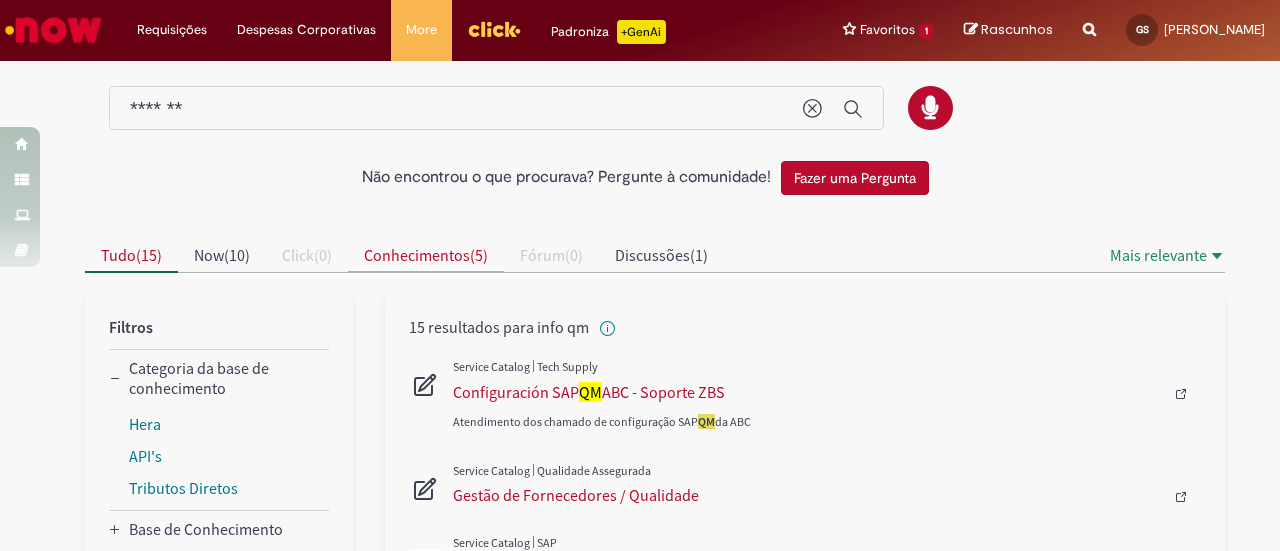 scroll, scrollTop: 0, scrollLeft: 0, axis: both 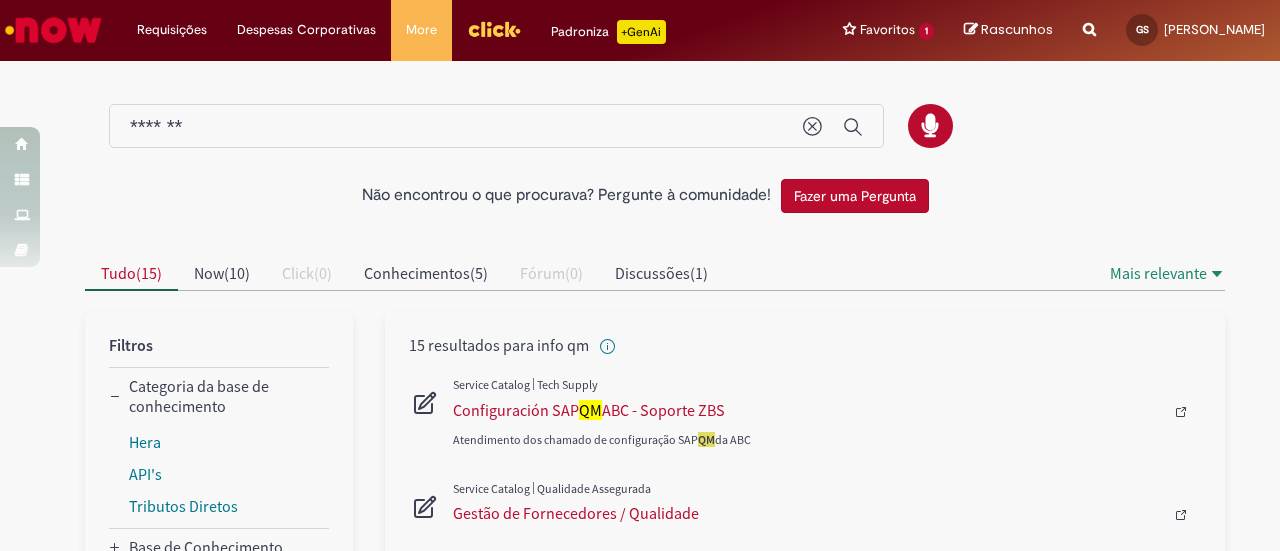 click on "*******" at bounding box center [456, 127] 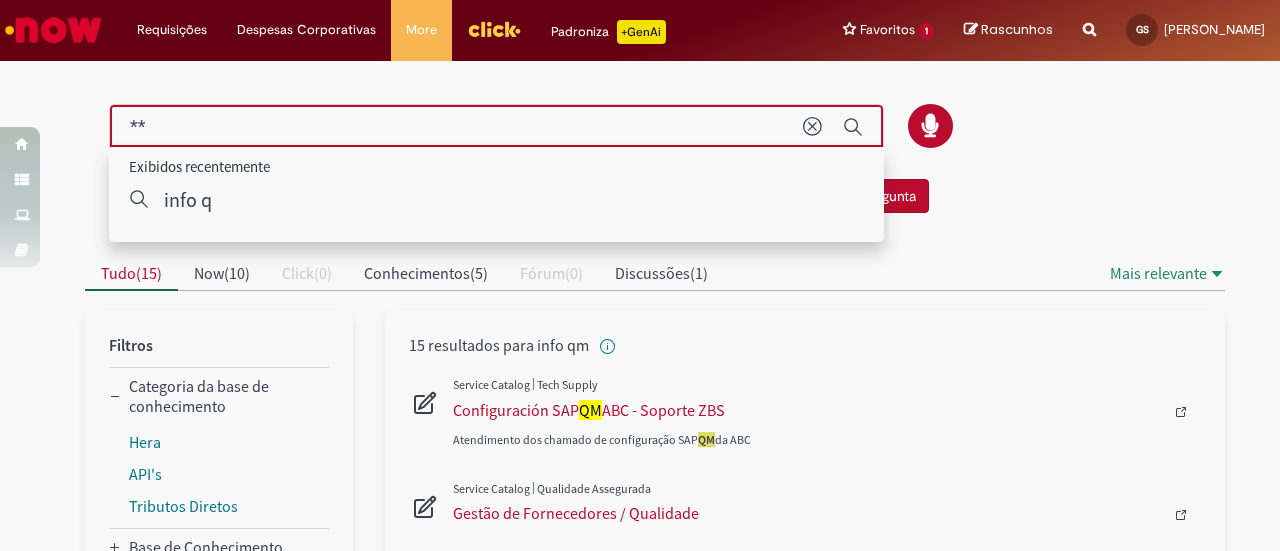 type on "*" 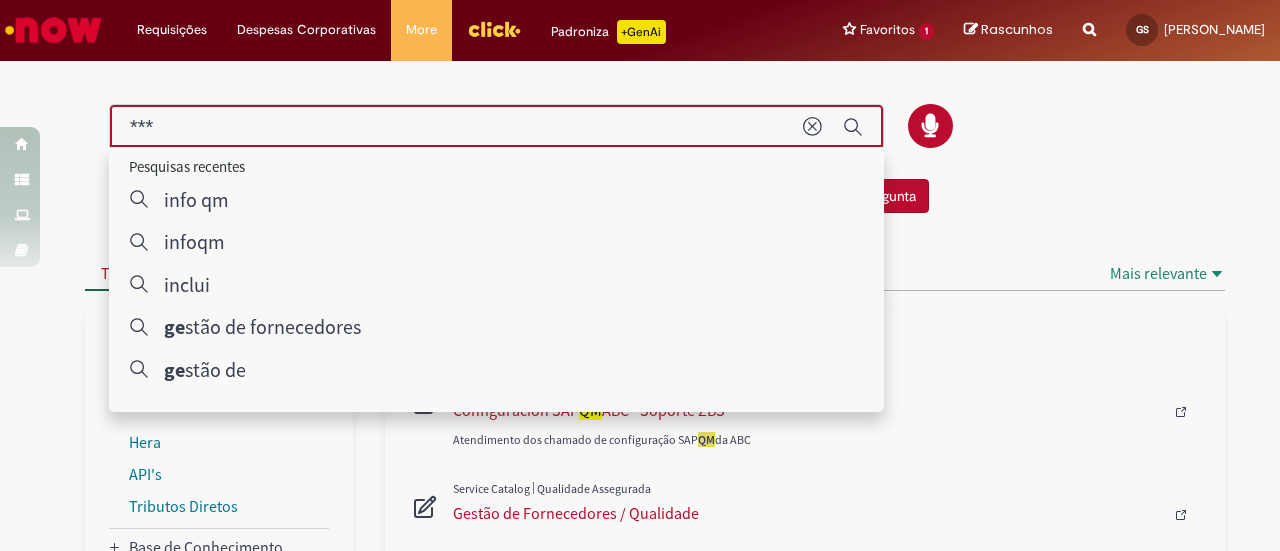 type on "****" 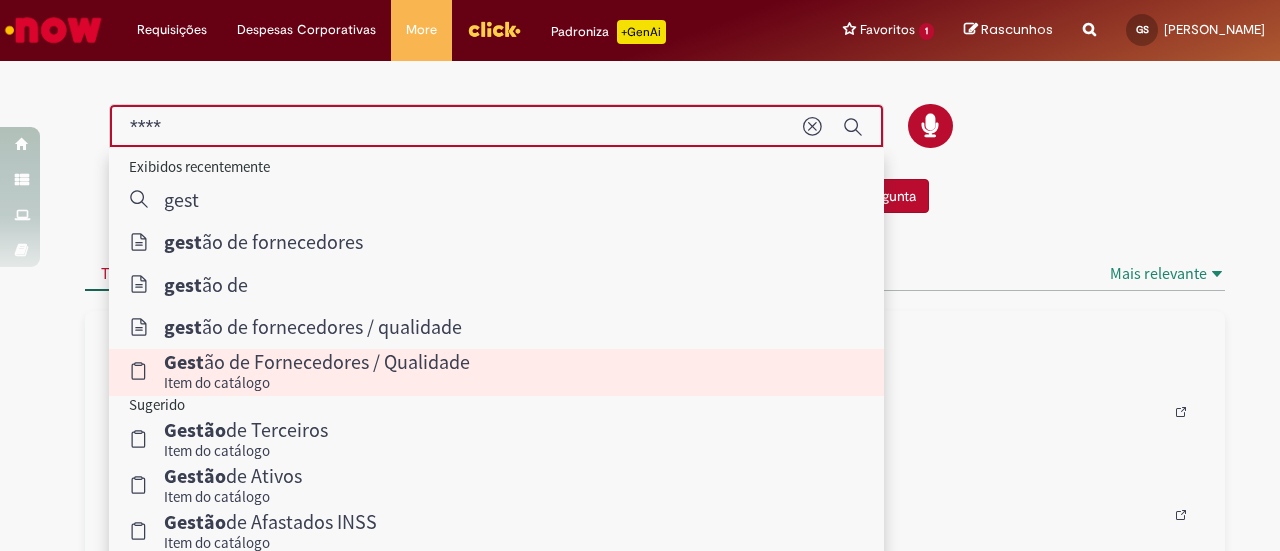 type 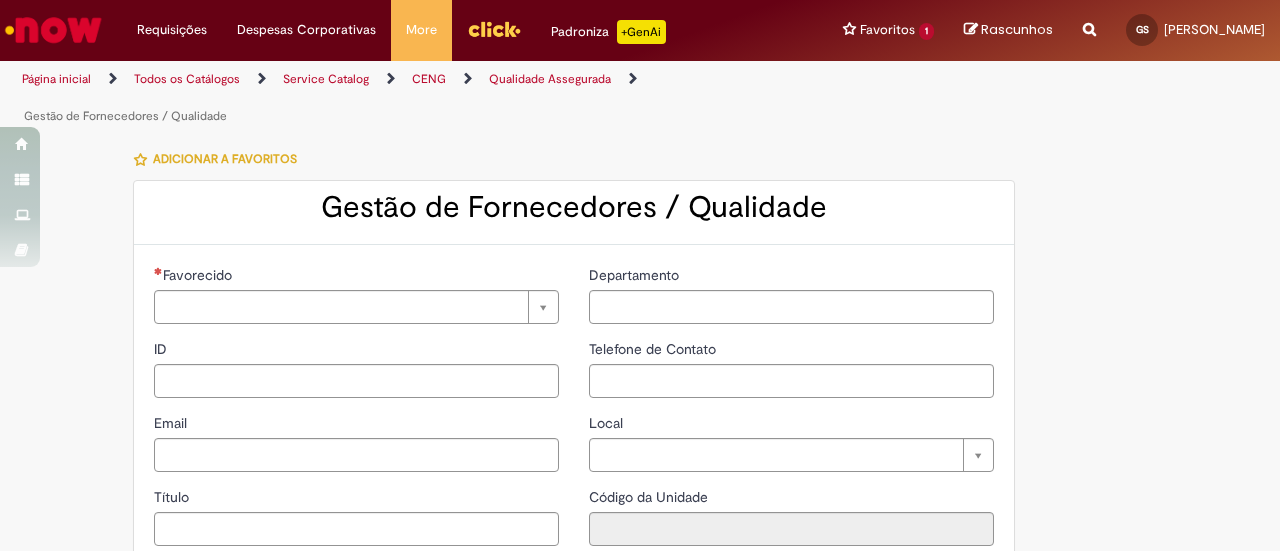 type on "********" 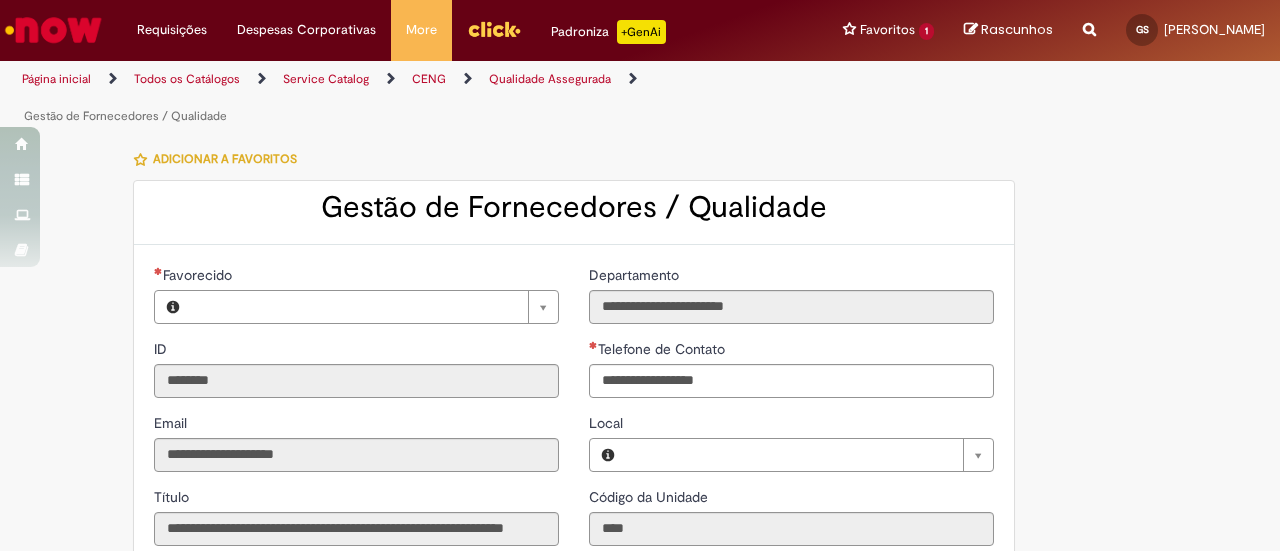 type on "**********" 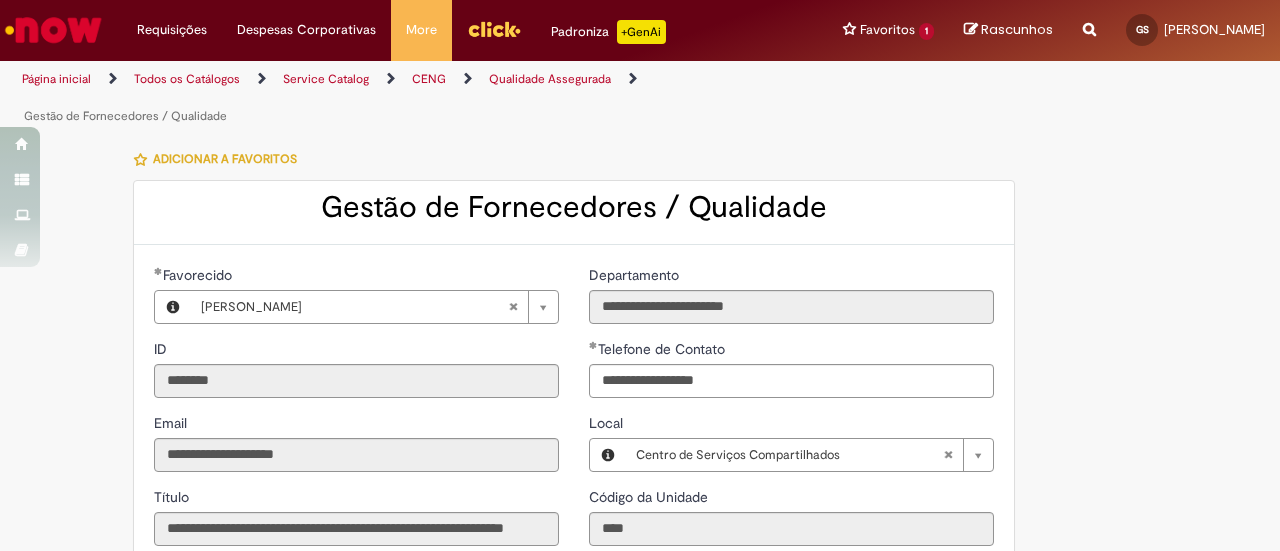type on "**********" 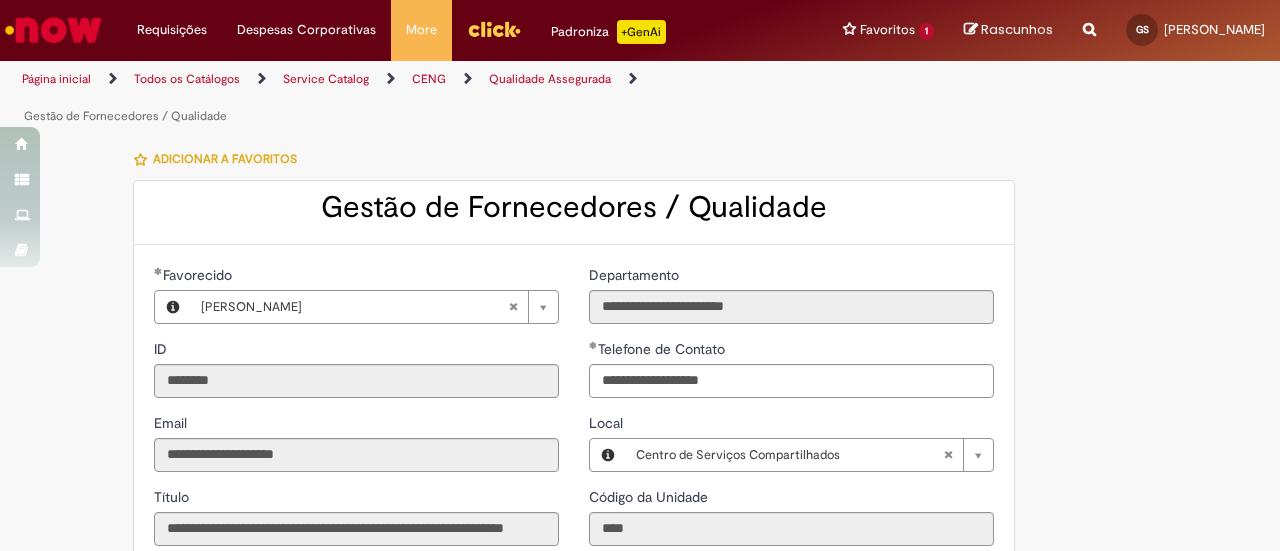 scroll, scrollTop: 300, scrollLeft: 0, axis: vertical 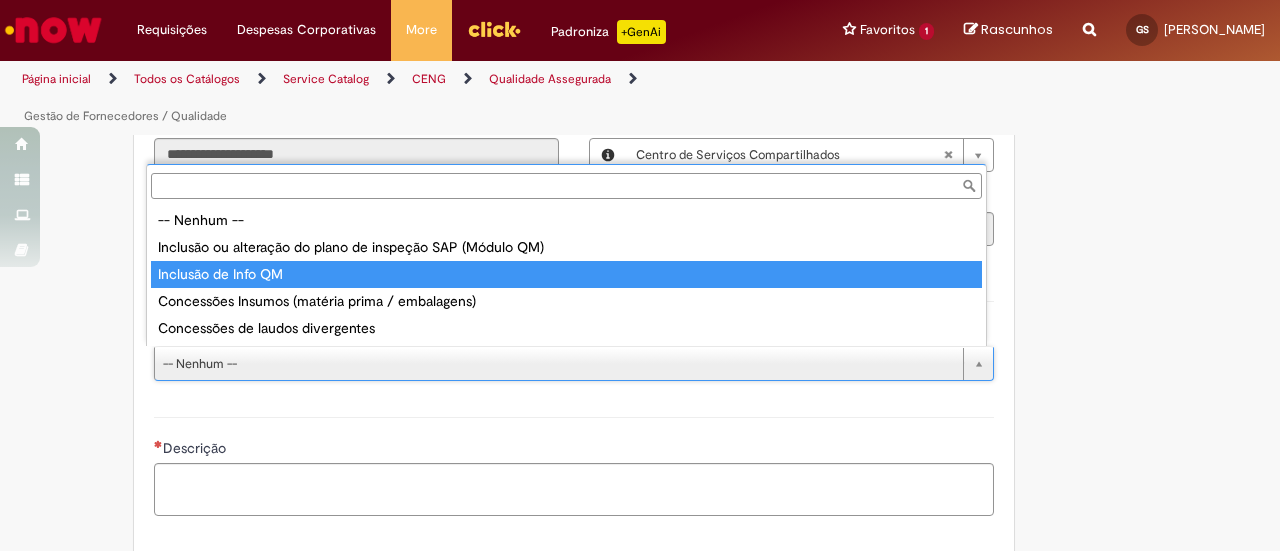 type on "**********" 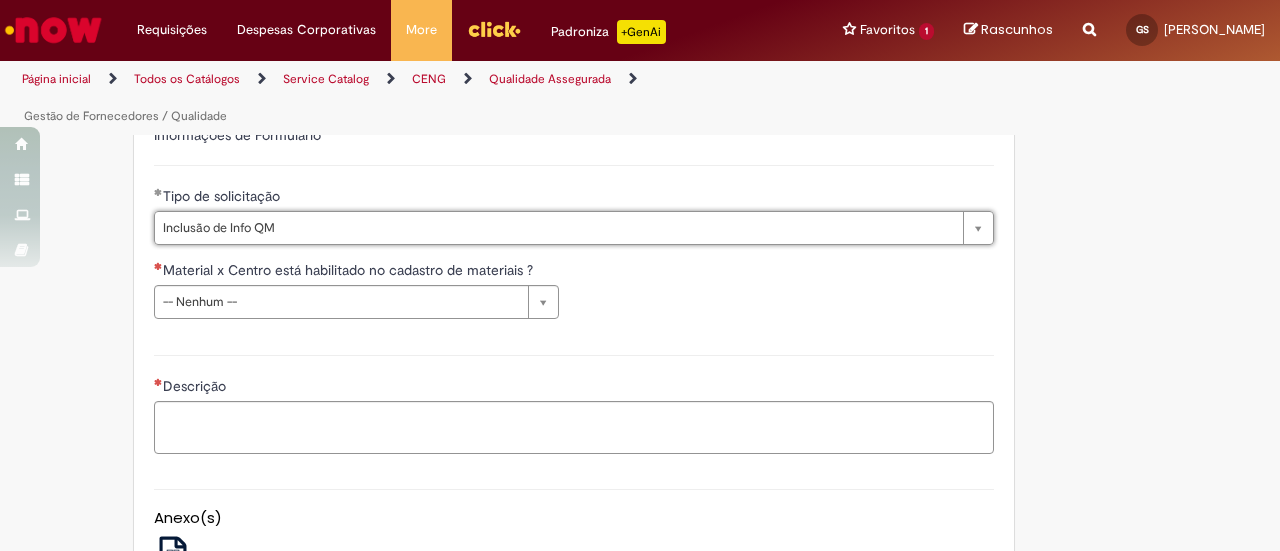 scroll, scrollTop: 500, scrollLeft: 0, axis: vertical 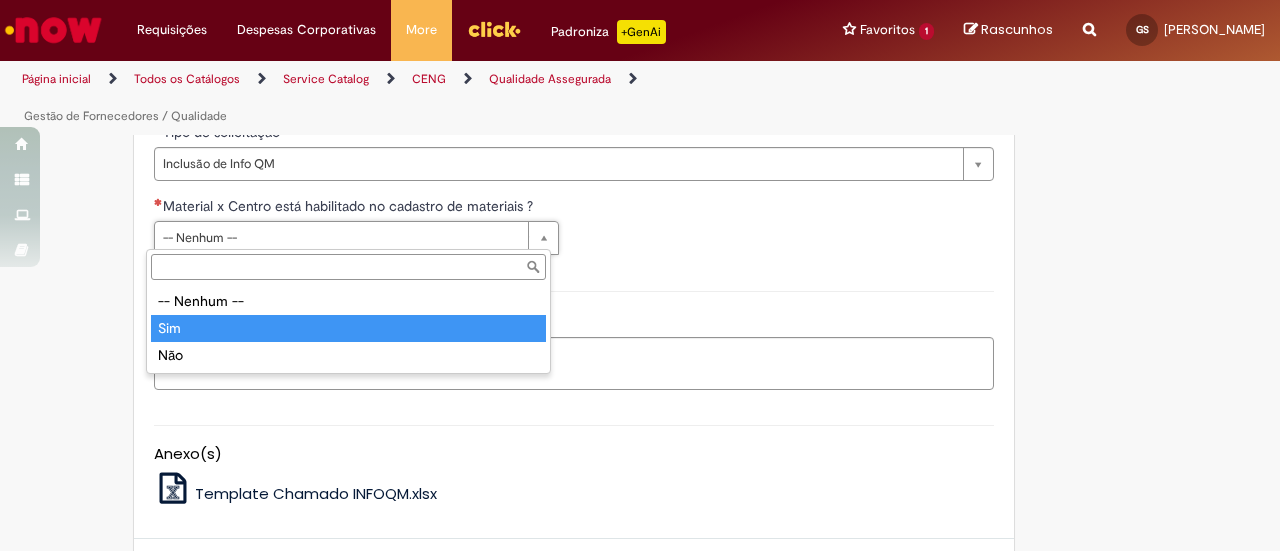 type on "***" 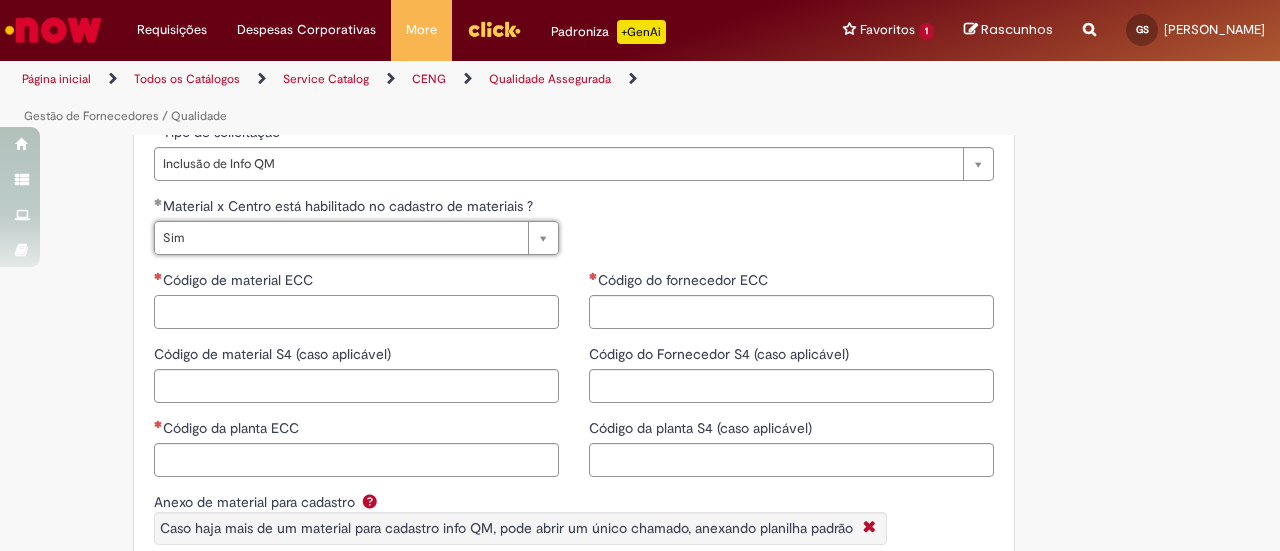 click on "Código de material ECC" at bounding box center (356, 312) 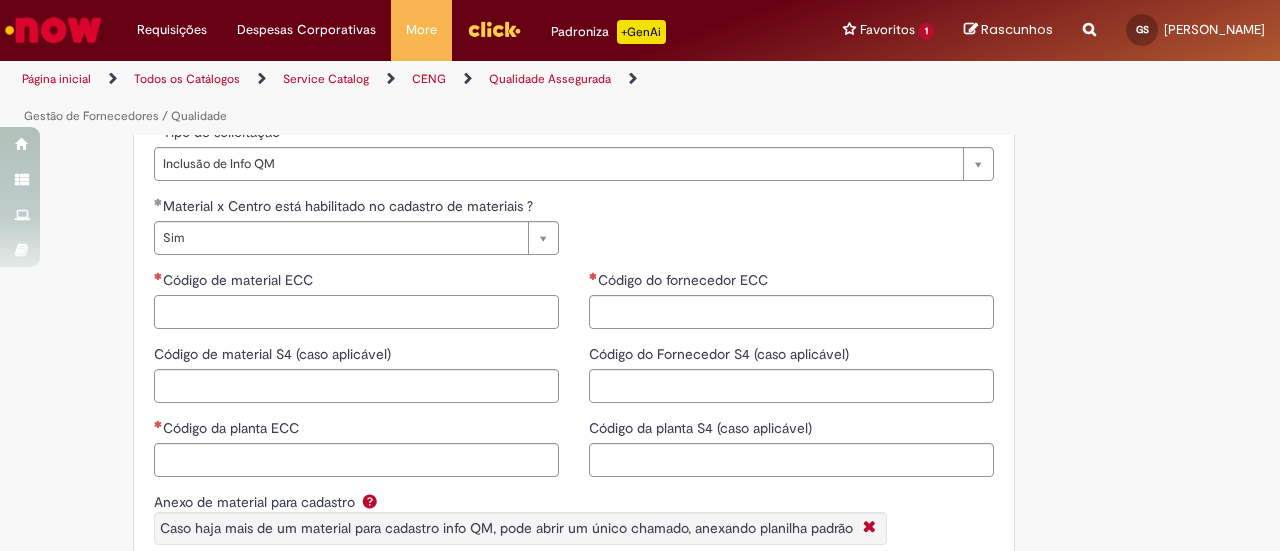 paste on "*****" 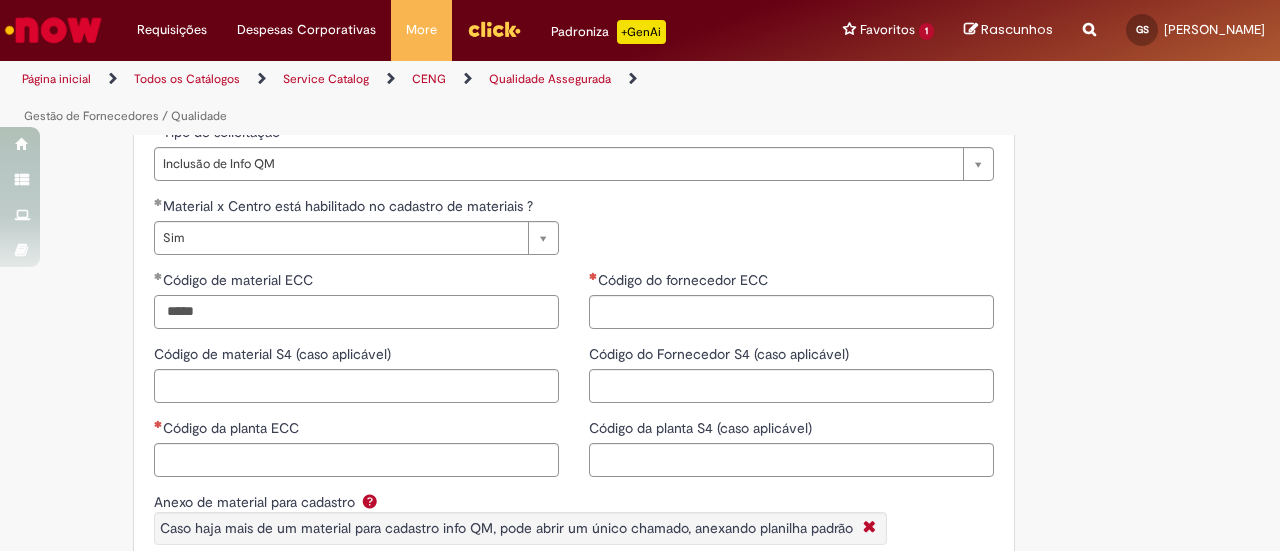 type on "*****" 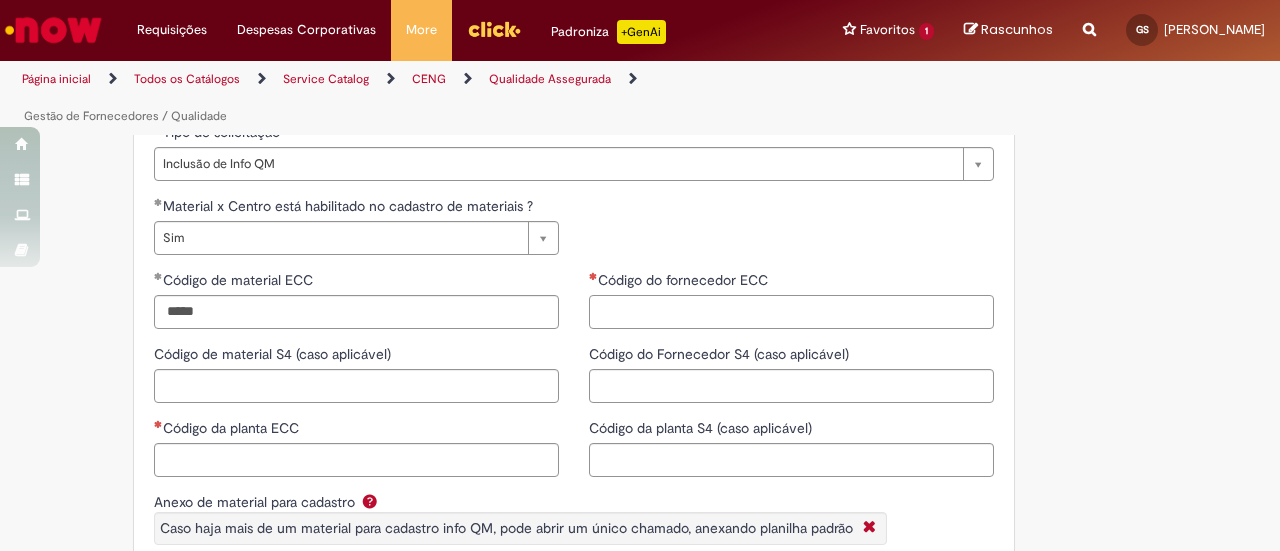 click on "Código do fornecedor ECC" at bounding box center (791, 312) 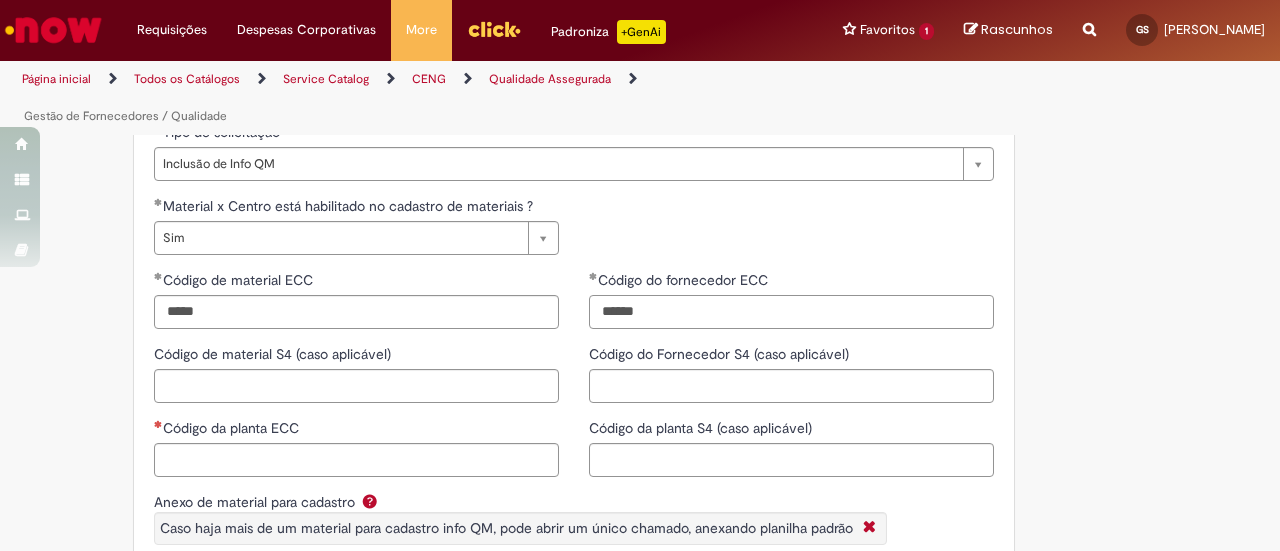type on "******" 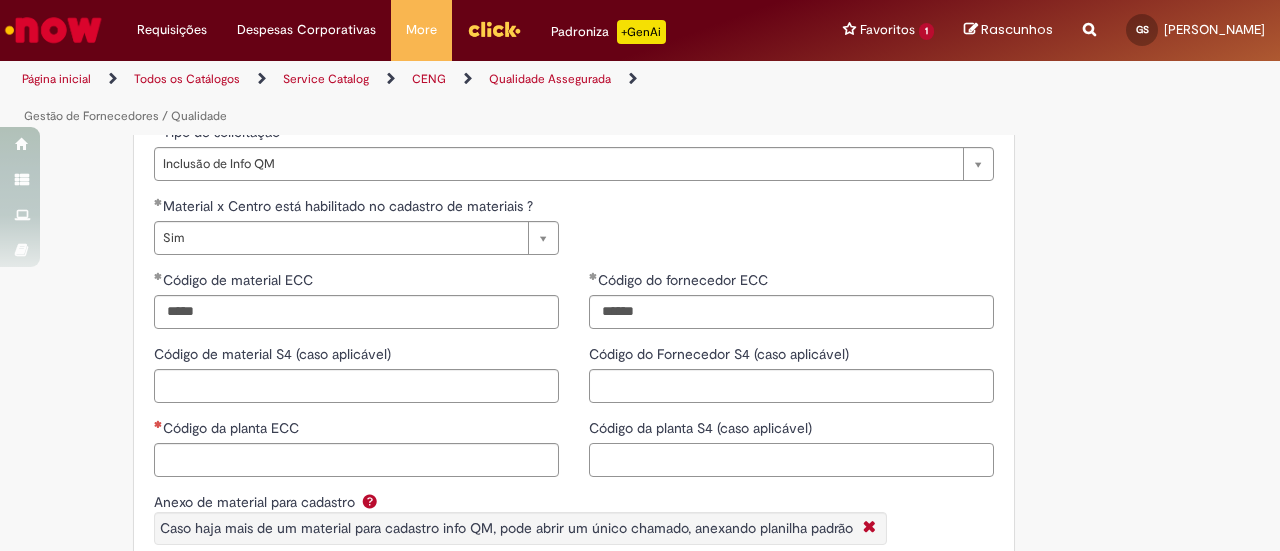 click on "Código da planta S4 (caso aplicável)" at bounding box center (791, 460) 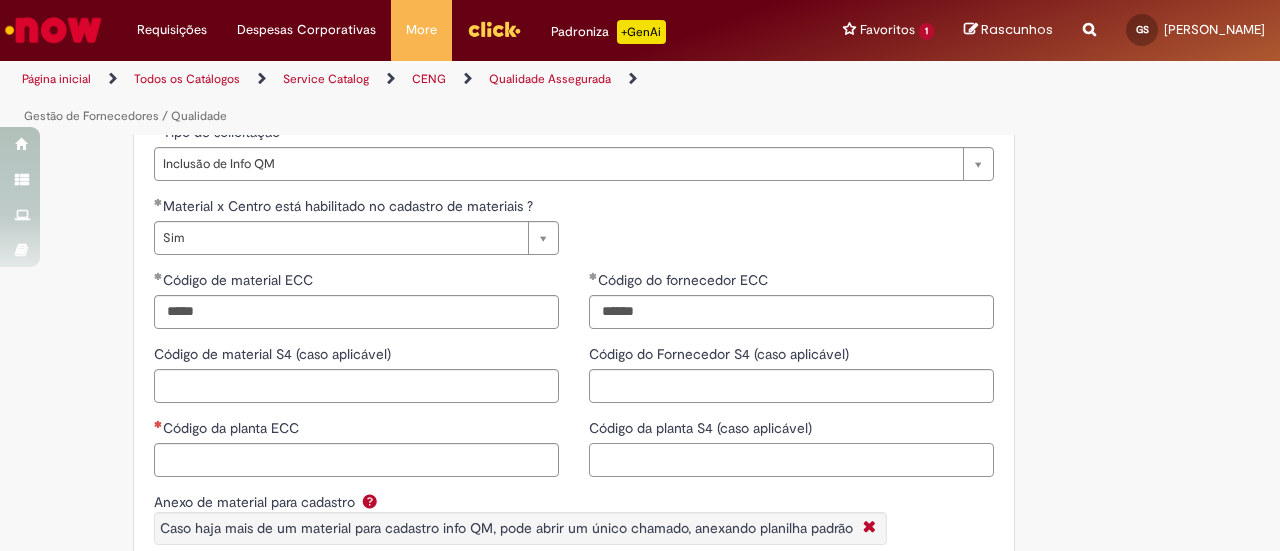 paste on "****" 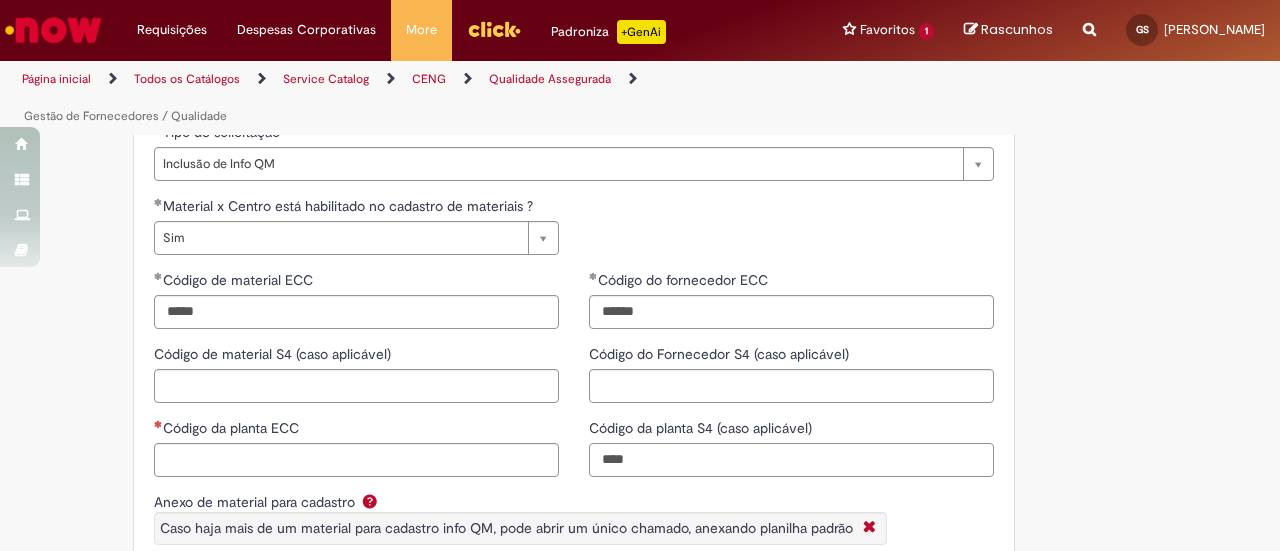 type on "****" 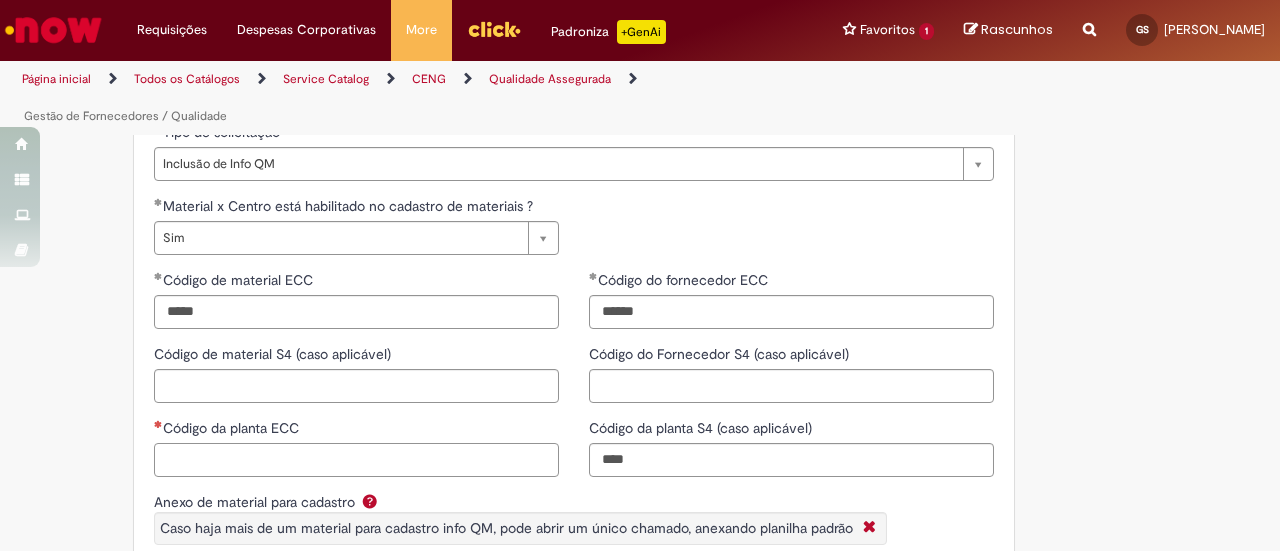 click on "Código da planta ECC" at bounding box center (356, 460) 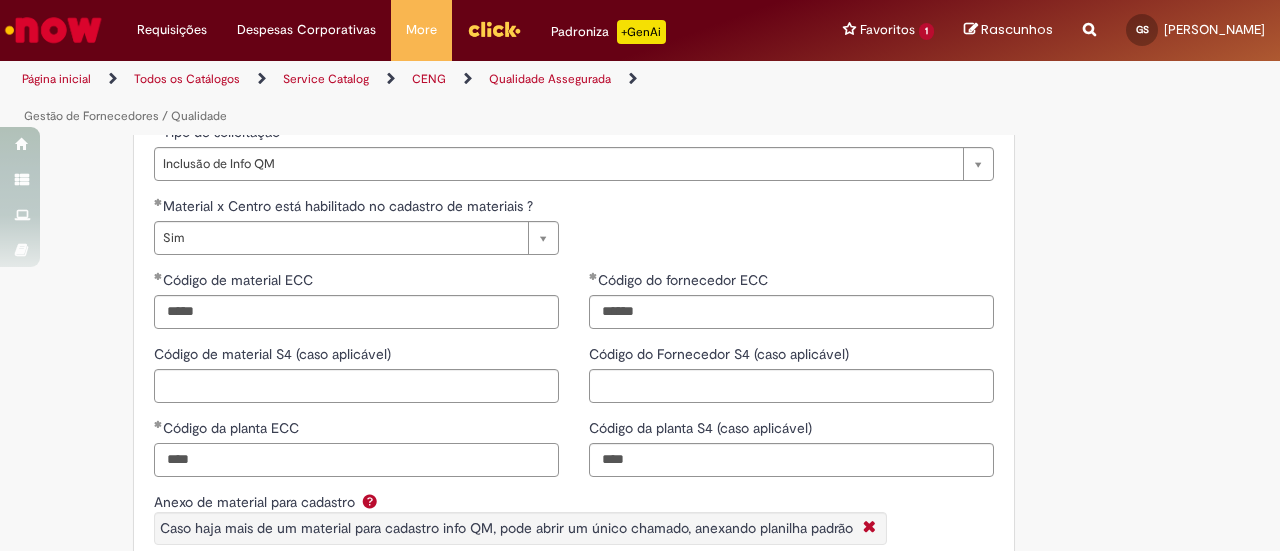 type on "****" 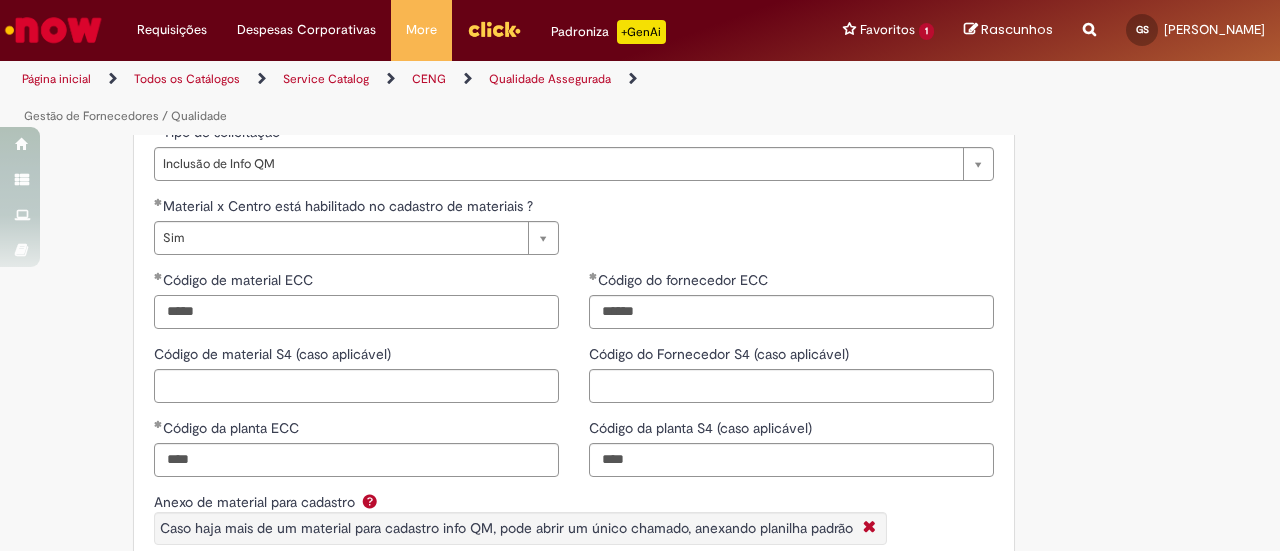 drag, startPoint x: 148, startPoint y: 311, endPoint x: 216, endPoint y: 319, distance: 68.46897 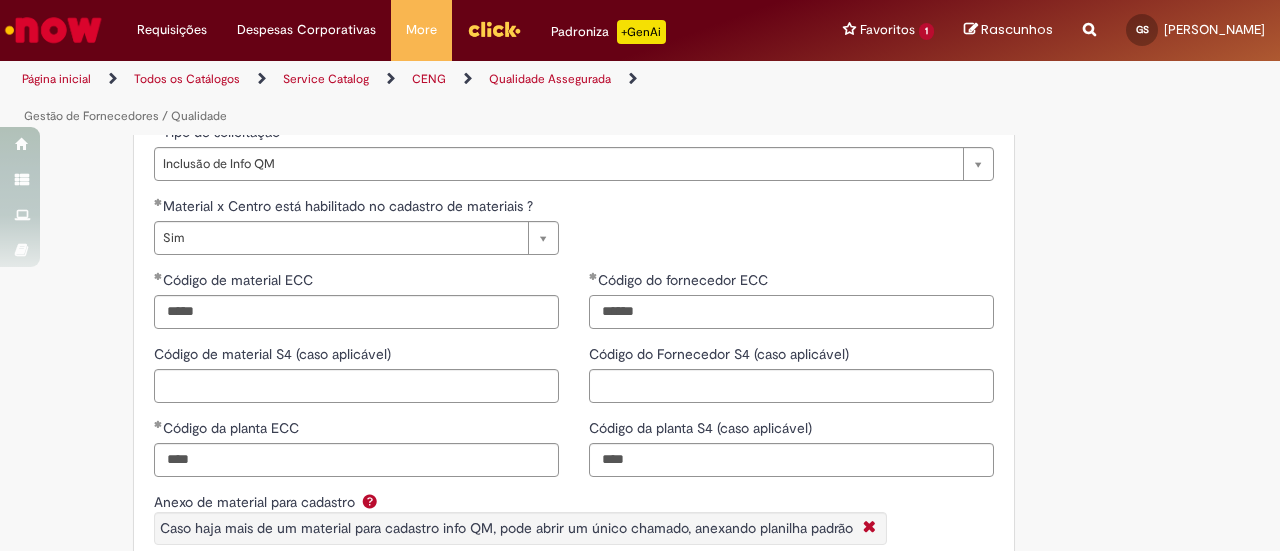 drag, startPoint x: 586, startPoint y: 313, endPoint x: 653, endPoint y: 317, distance: 67.11929 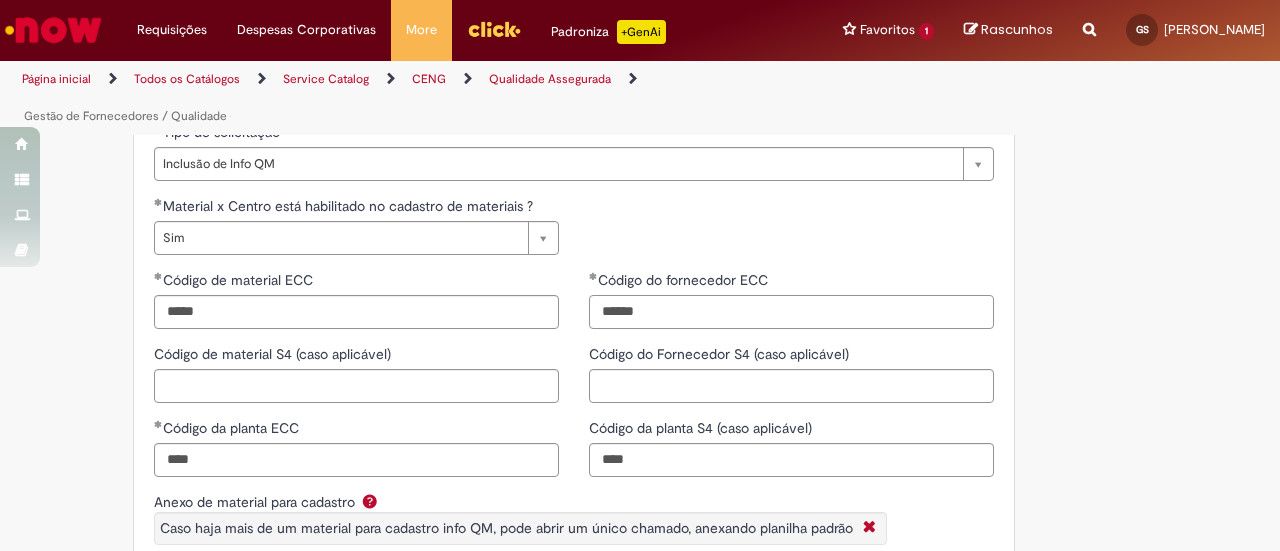 click on "******" at bounding box center (791, 312) 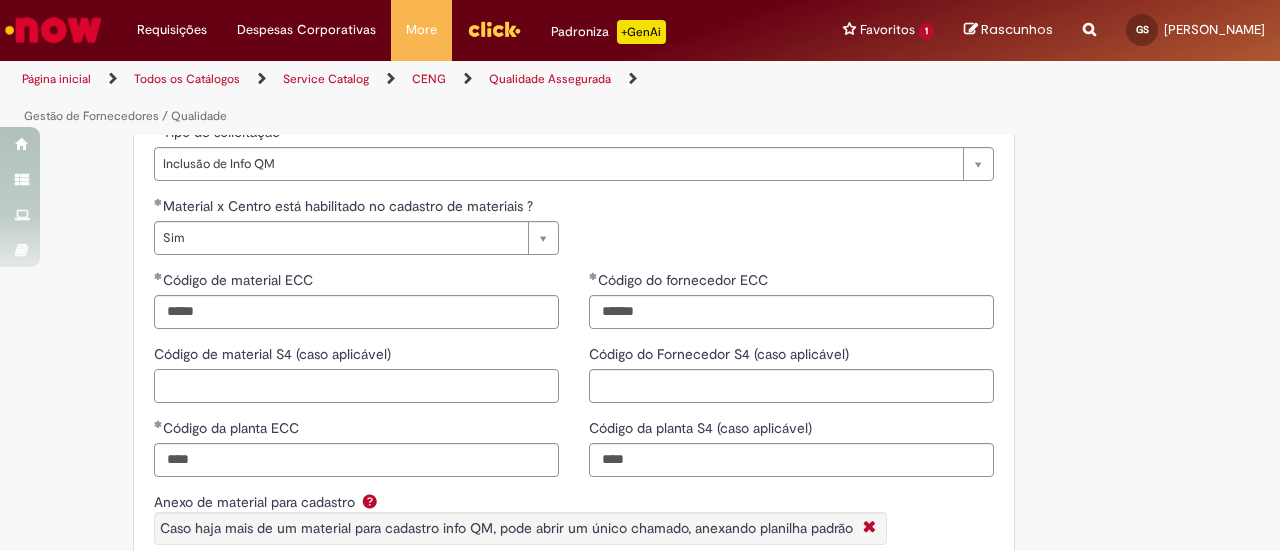 click on "Código de material S4 (caso aplicável)" at bounding box center (356, 386) 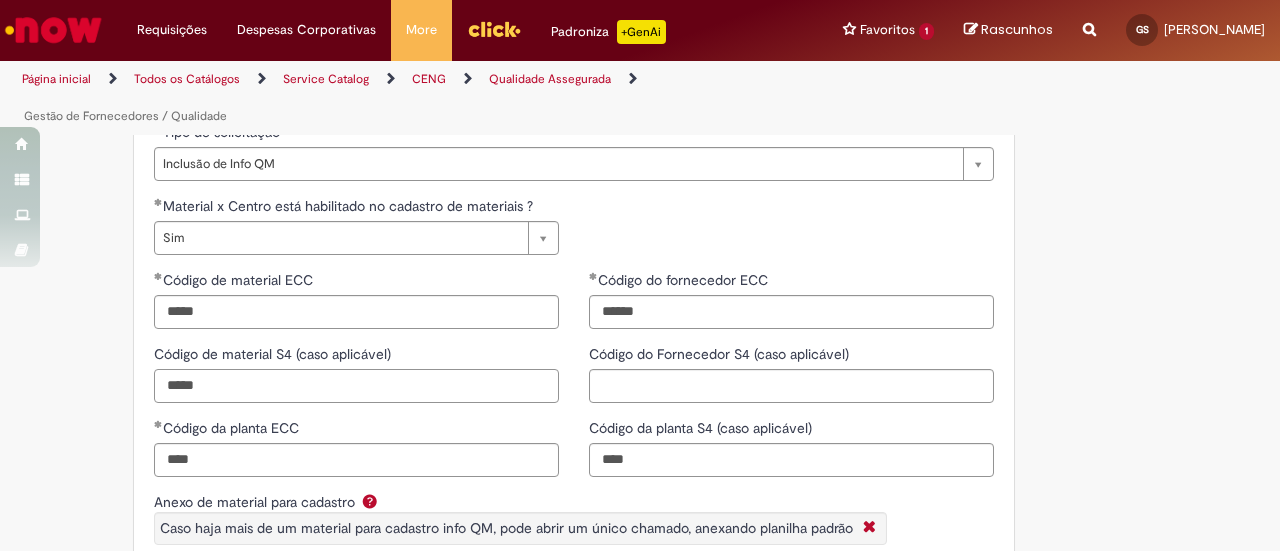 type on "*****" 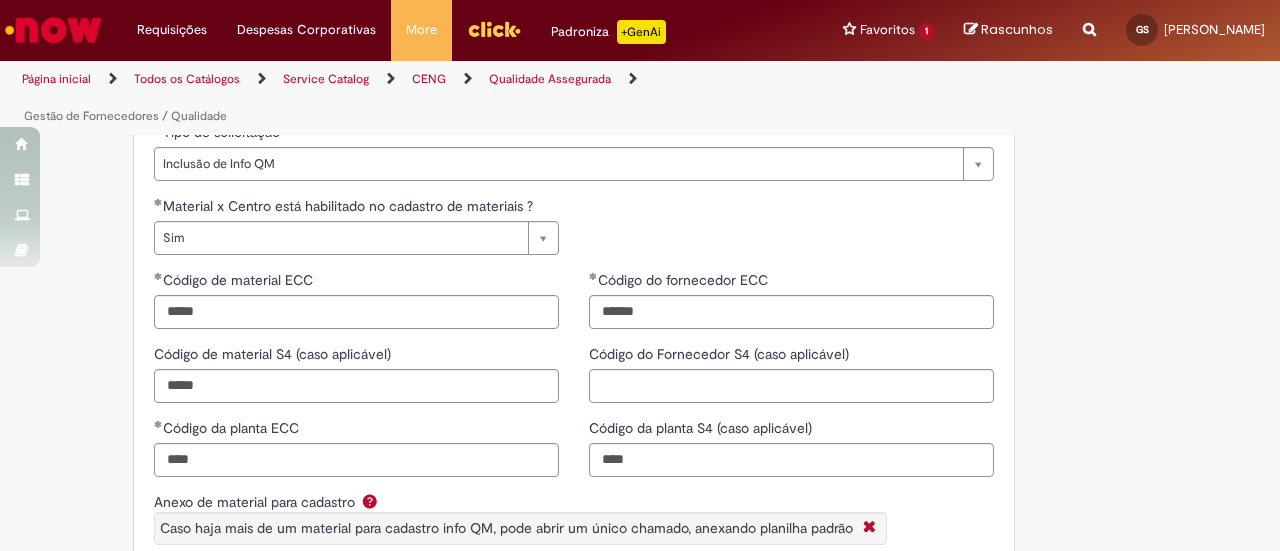 click on "**********" at bounding box center [542, 354] 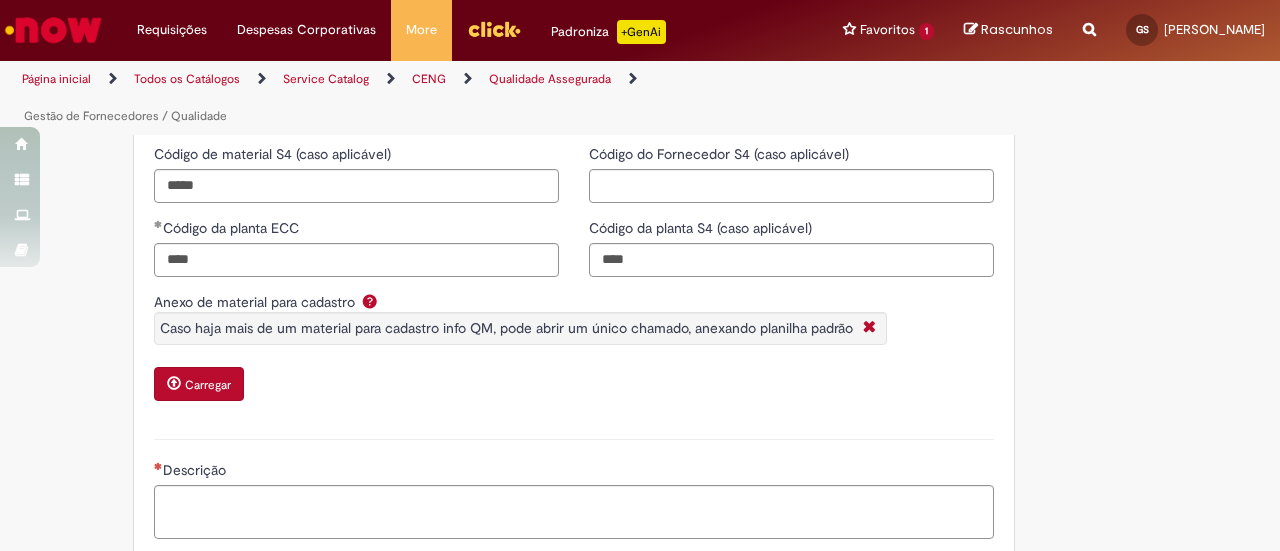 scroll, scrollTop: 900, scrollLeft: 0, axis: vertical 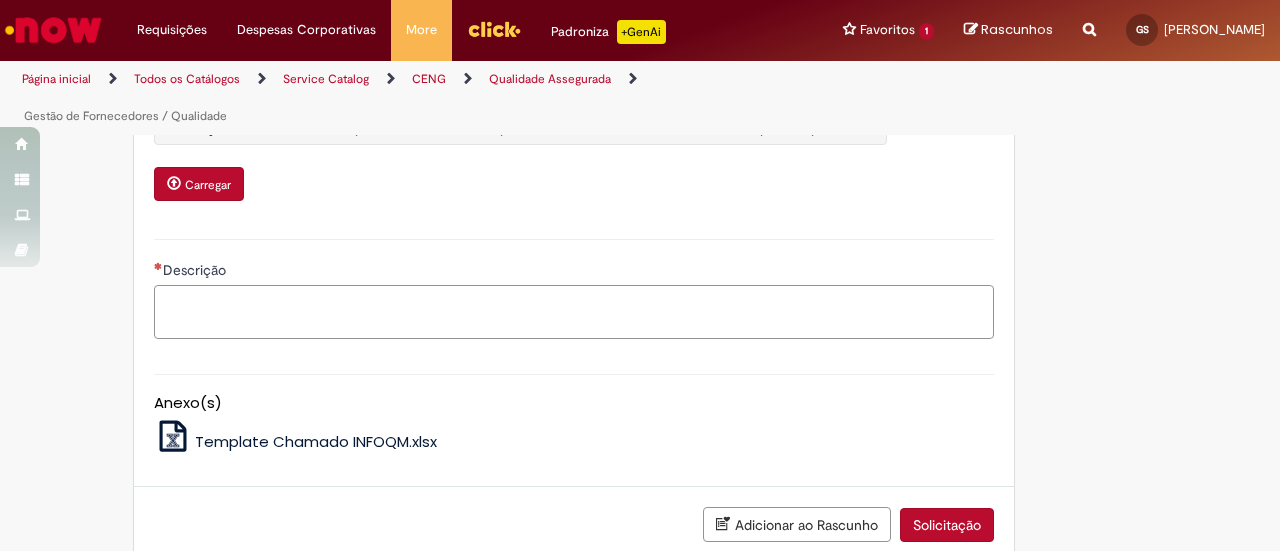 click on "Descrição" at bounding box center (574, 311) 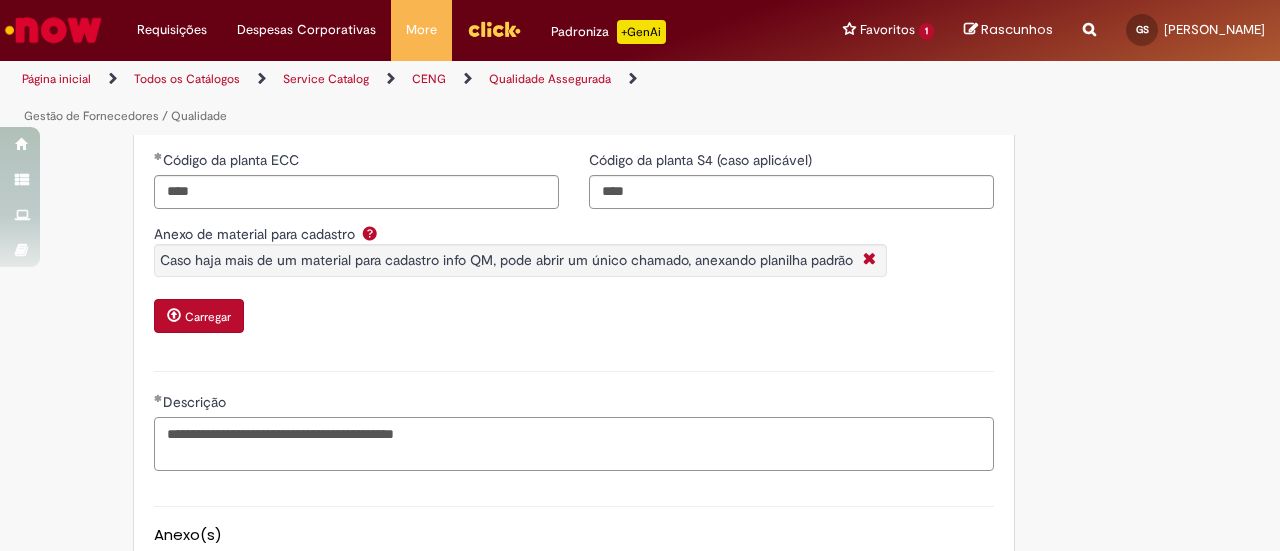 scroll, scrollTop: 800, scrollLeft: 0, axis: vertical 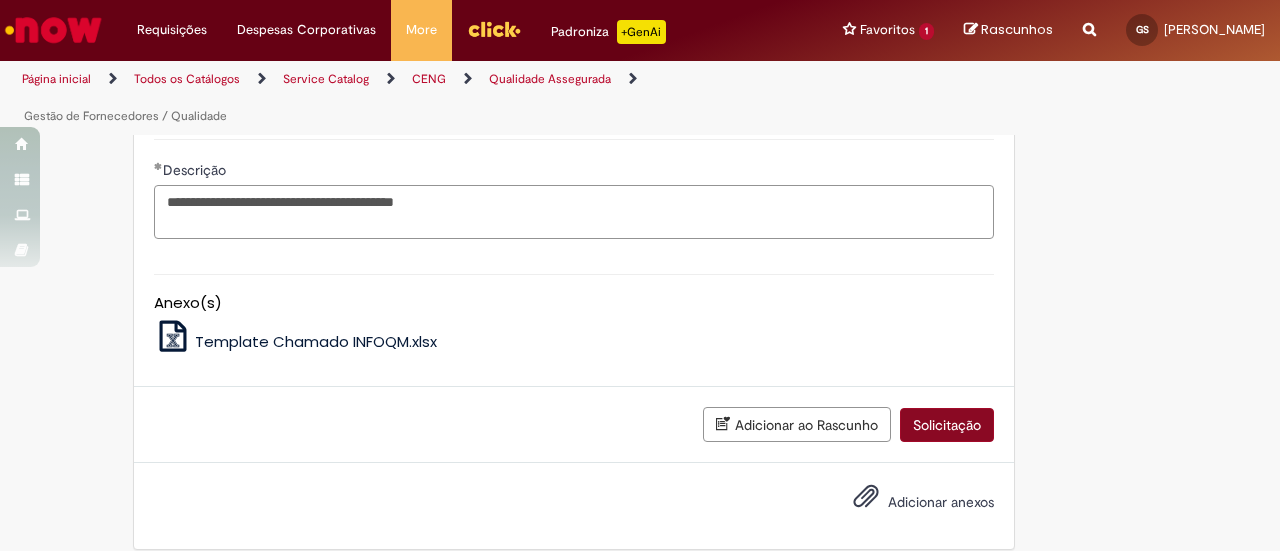 type on "**********" 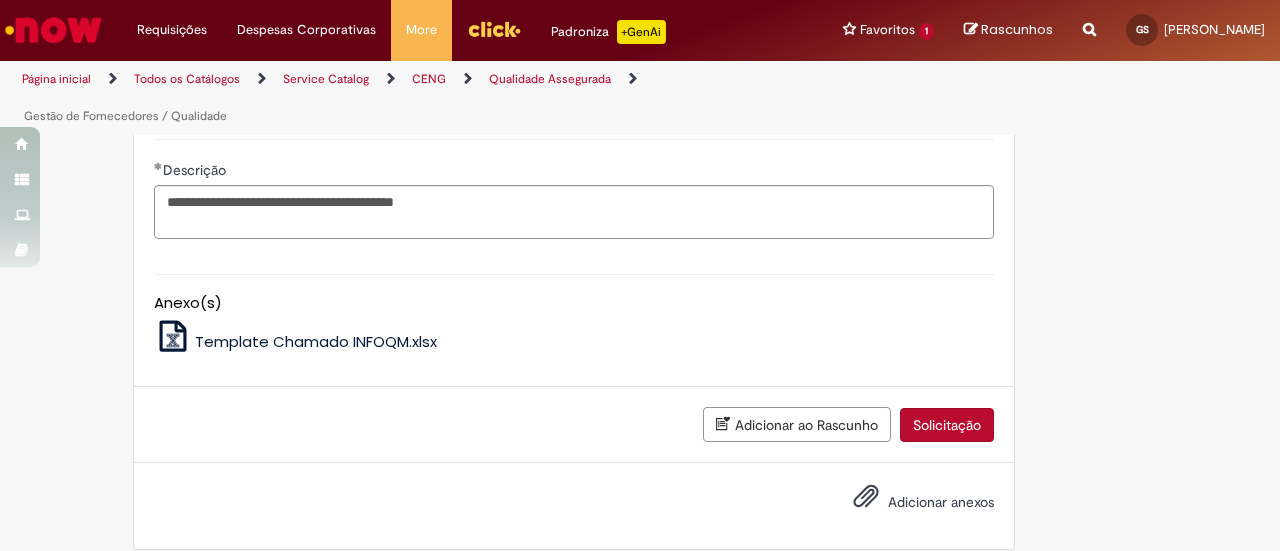 click on "Solicitação" at bounding box center [947, 425] 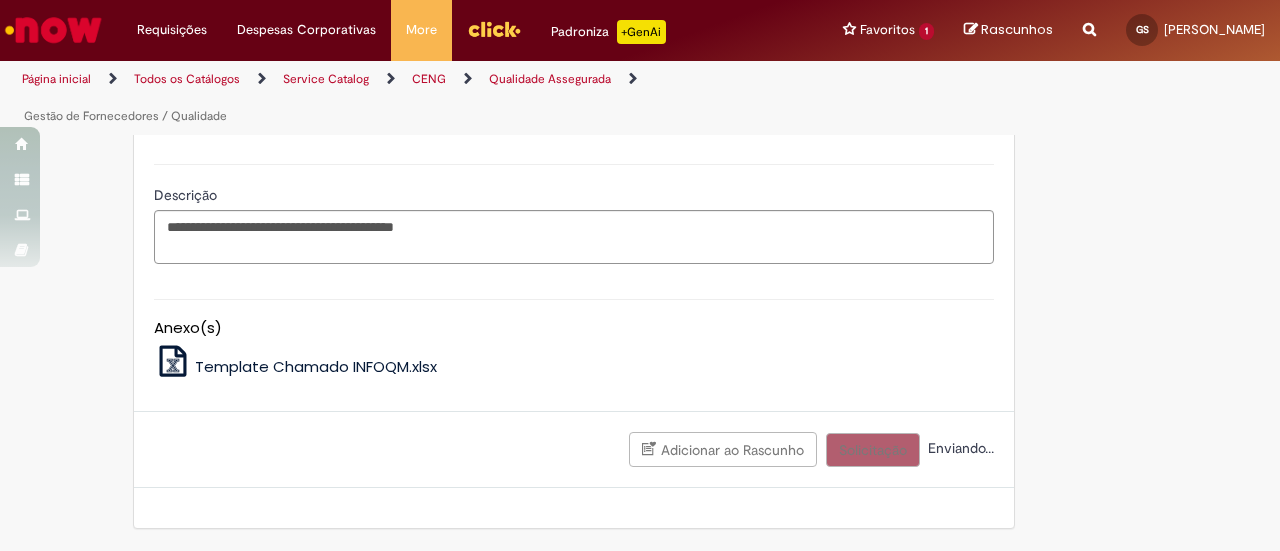 scroll, scrollTop: 970, scrollLeft: 0, axis: vertical 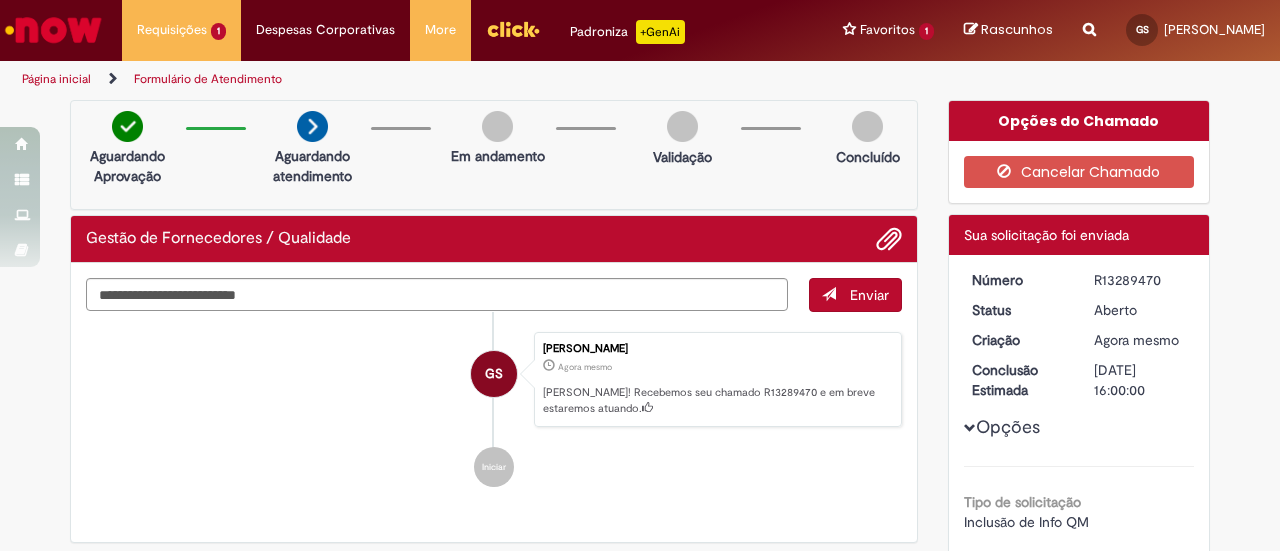 drag, startPoint x: 1086, startPoint y: 273, endPoint x: 1166, endPoint y: 274, distance: 80.00625 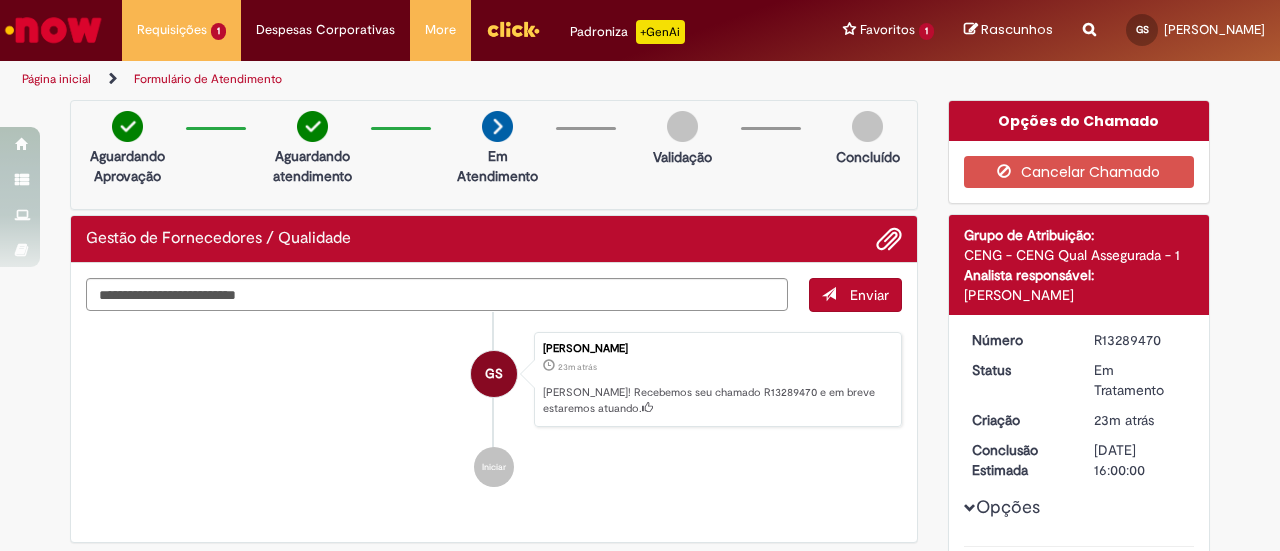 drag, startPoint x: 1083, startPoint y: 335, endPoint x: 1168, endPoint y: 339, distance: 85.09406 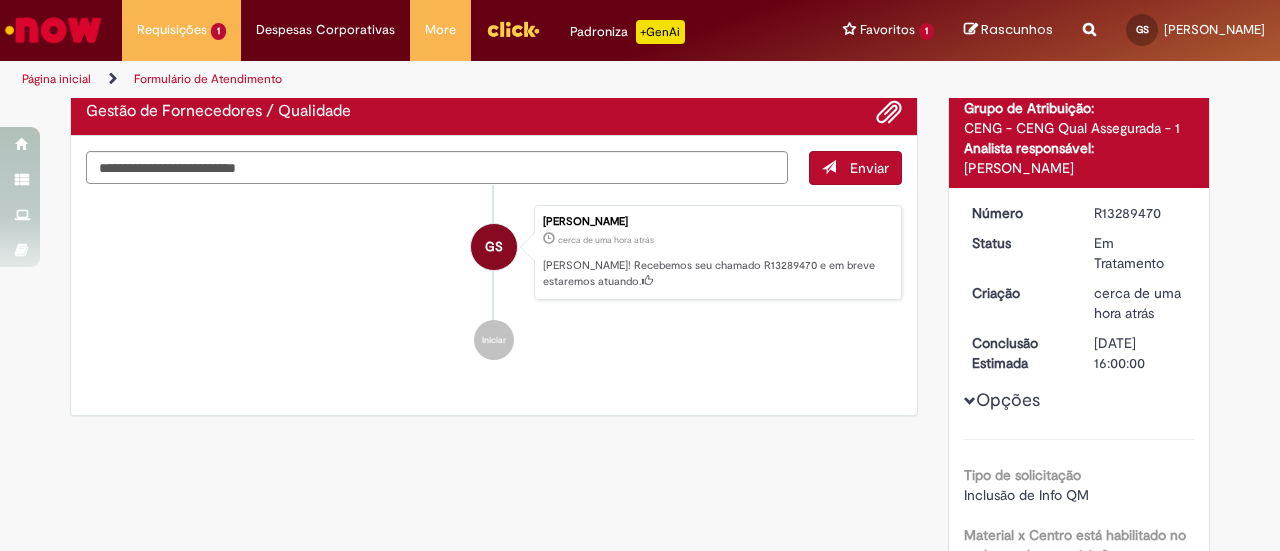 scroll, scrollTop: 200, scrollLeft: 0, axis: vertical 